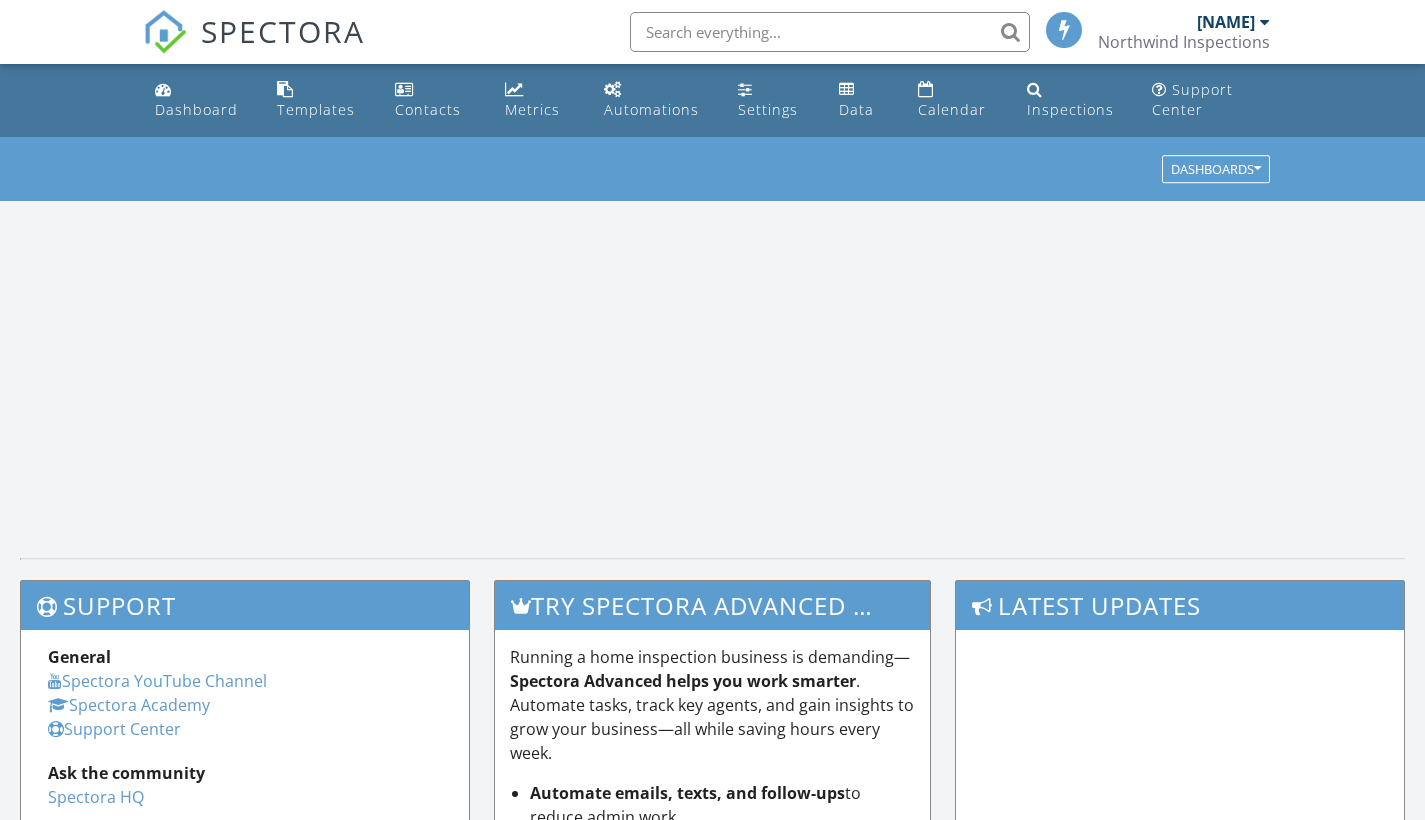 scroll, scrollTop: 0, scrollLeft: 0, axis: both 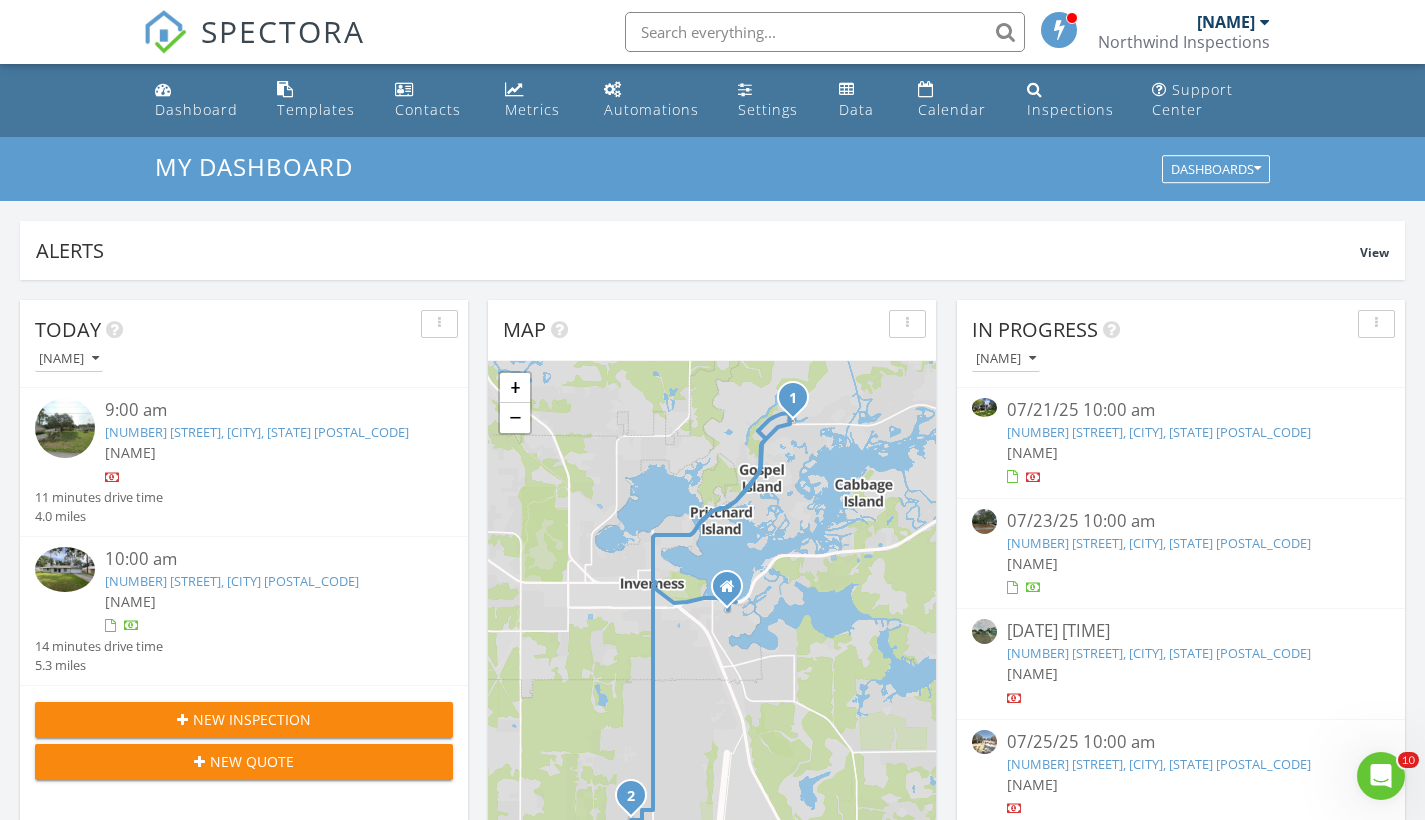 click on "[NUMBER] [STREET], [CITY] [POSTAL_CODE]" at bounding box center [232, 581] 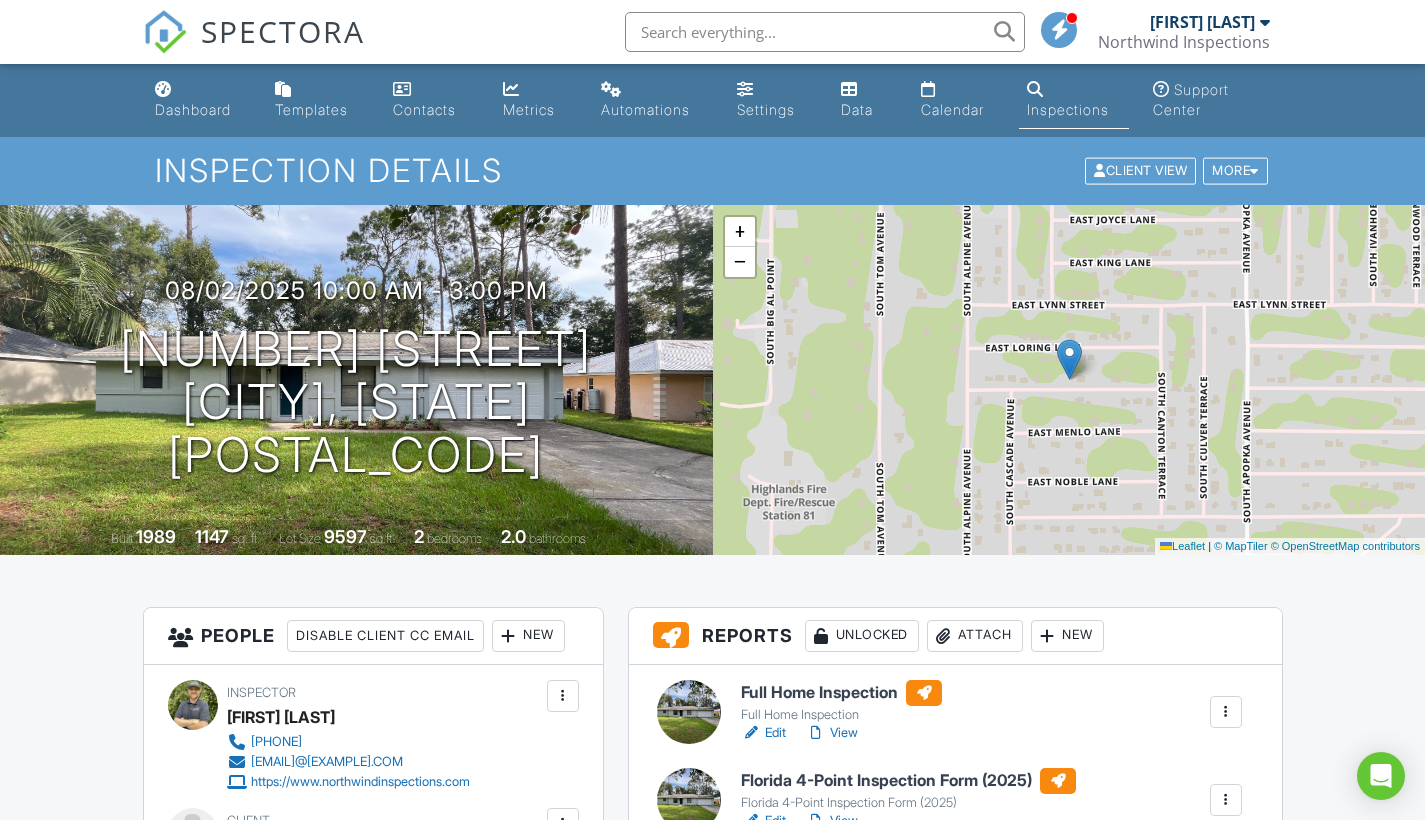 scroll, scrollTop: 0, scrollLeft: 0, axis: both 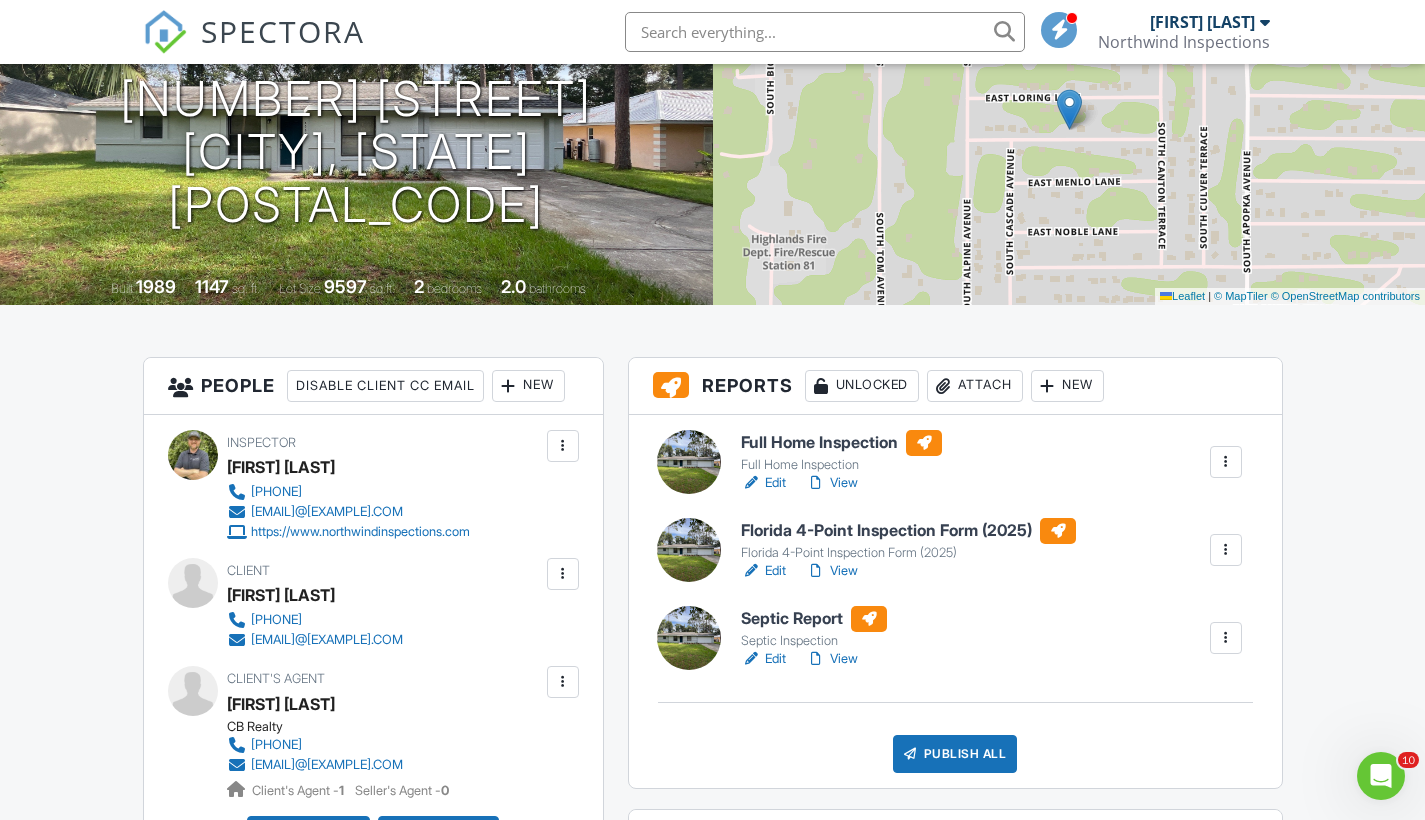 click on "Edit" at bounding box center [763, 571] 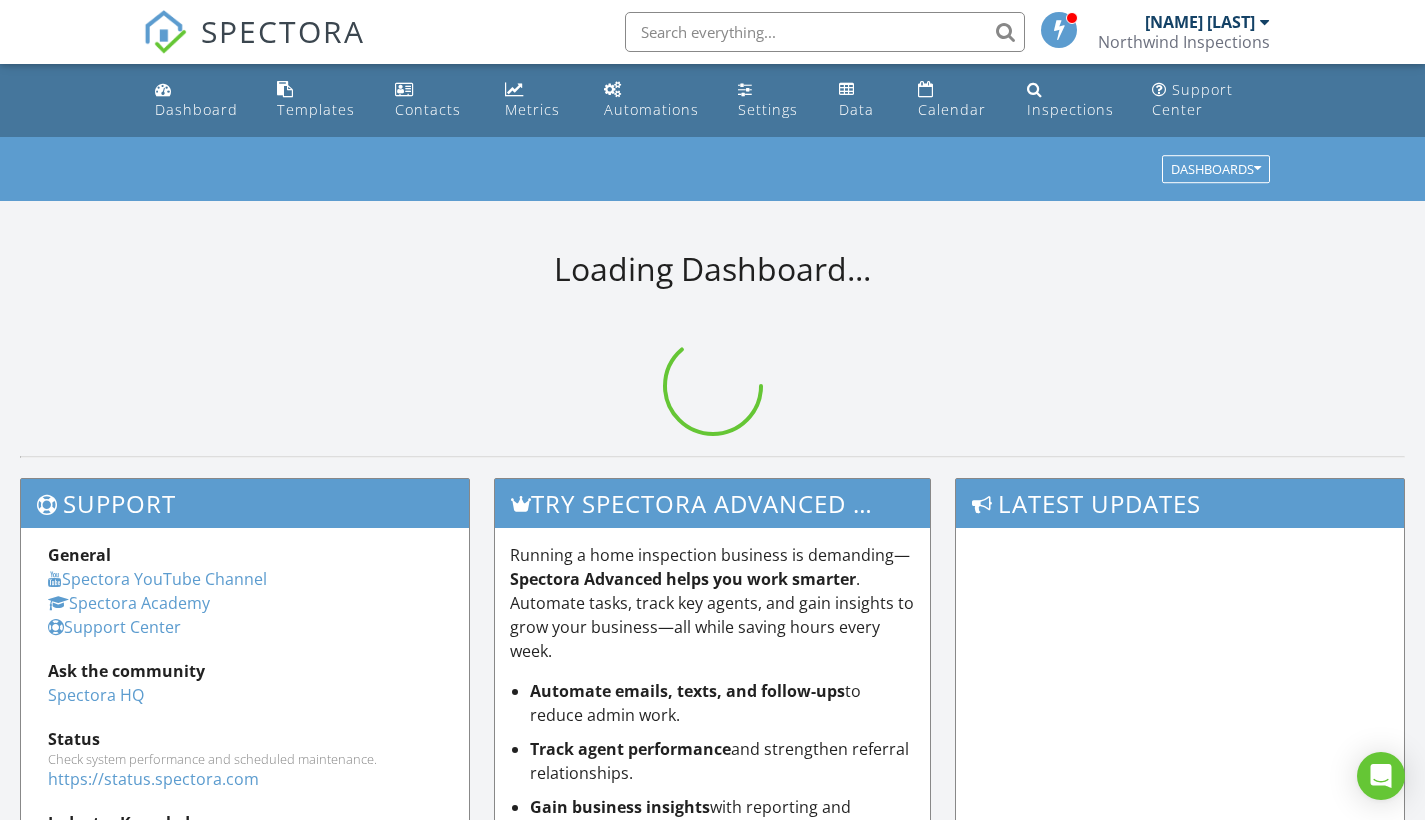 scroll, scrollTop: 0, scrollLeft: 0, axis: both 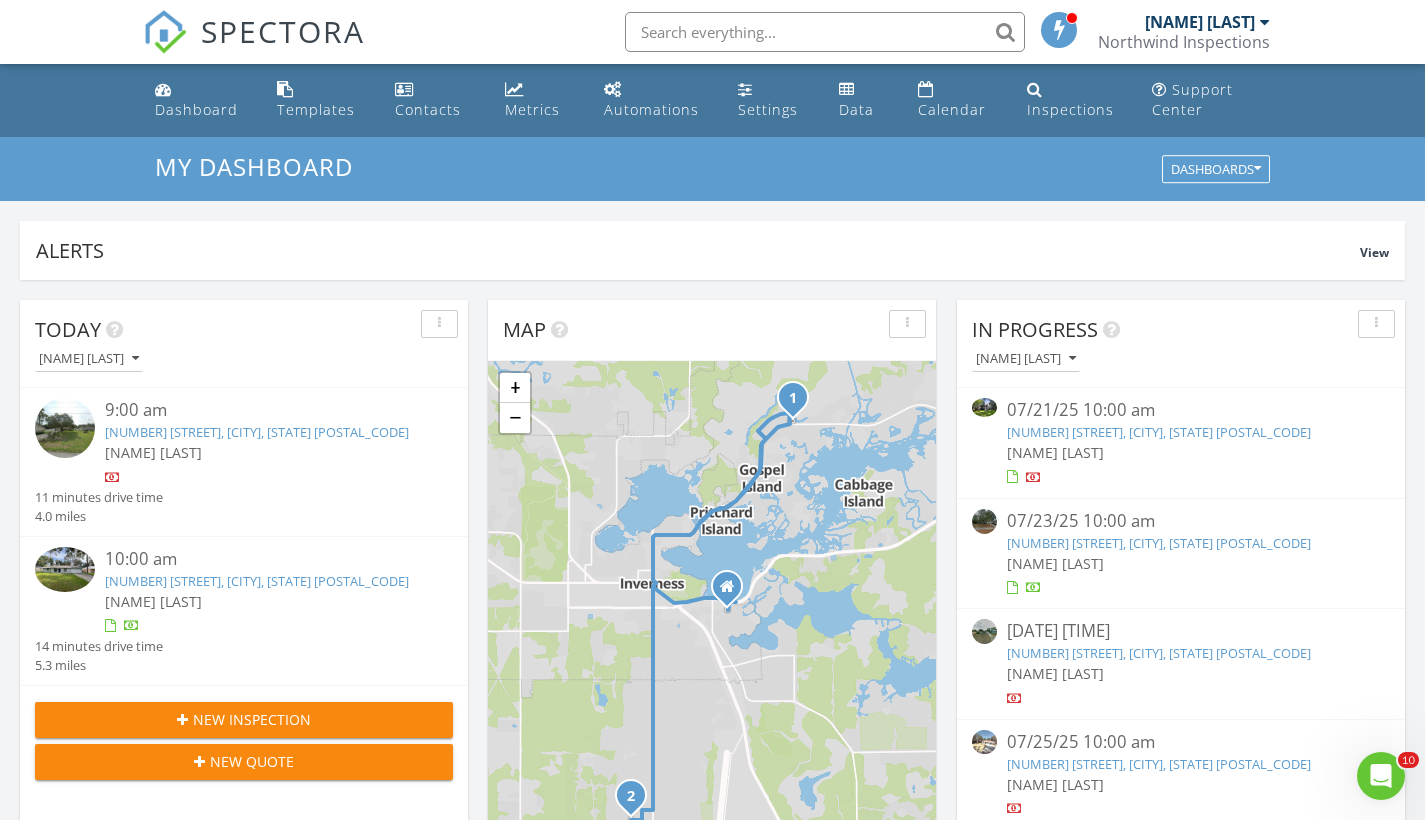 click on "[NUMBER] [STREET], [CITY], [STATE] [POSTAL_CODE]" at bounding box center [257, 581] 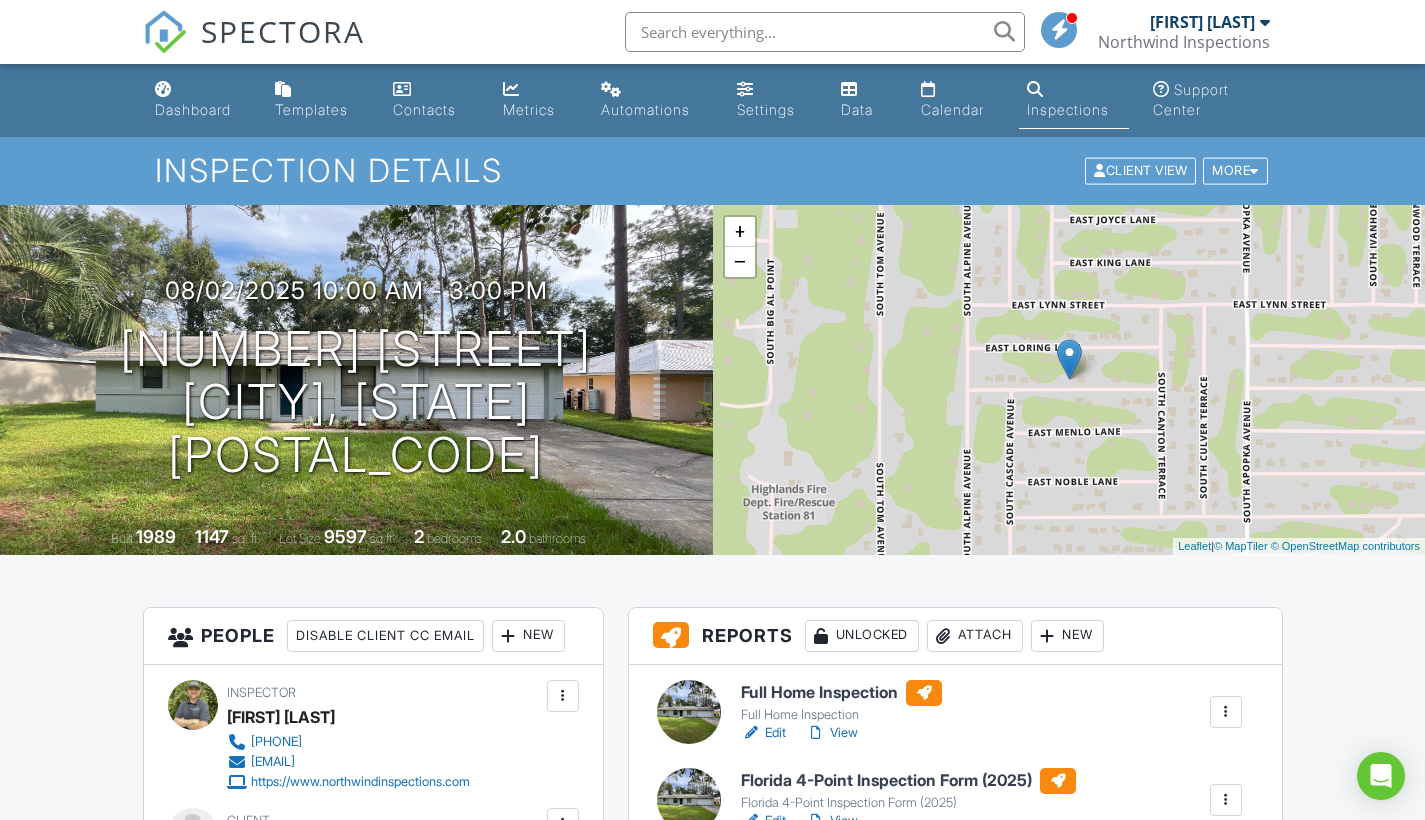 scroll, scrollTop: 68, scrollLeft: 0, axis: vertical 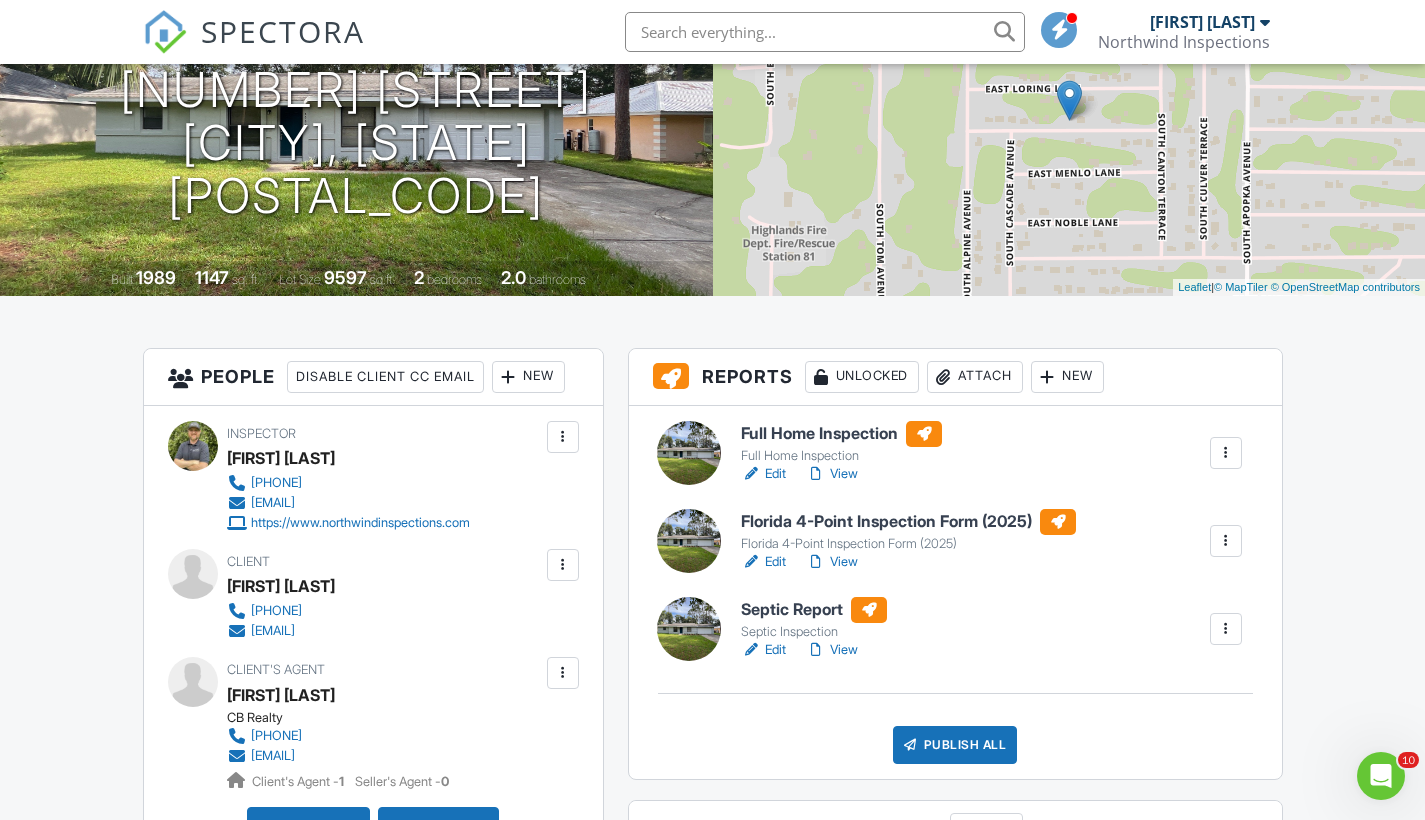 click on "Edit" at bounding box center (763, 562) 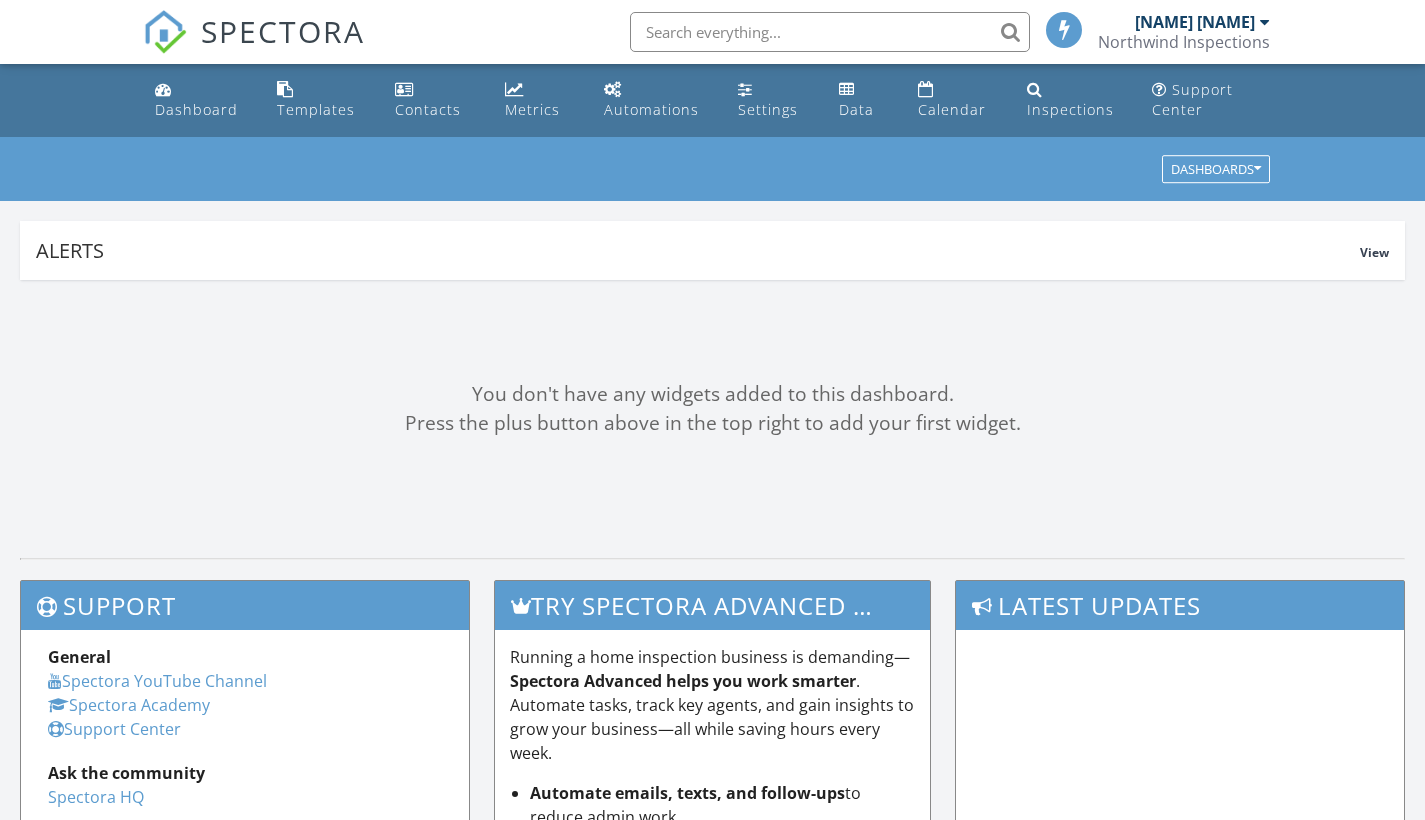 scroll, scrollTop: 0, scrollLeft: 0, axis: both 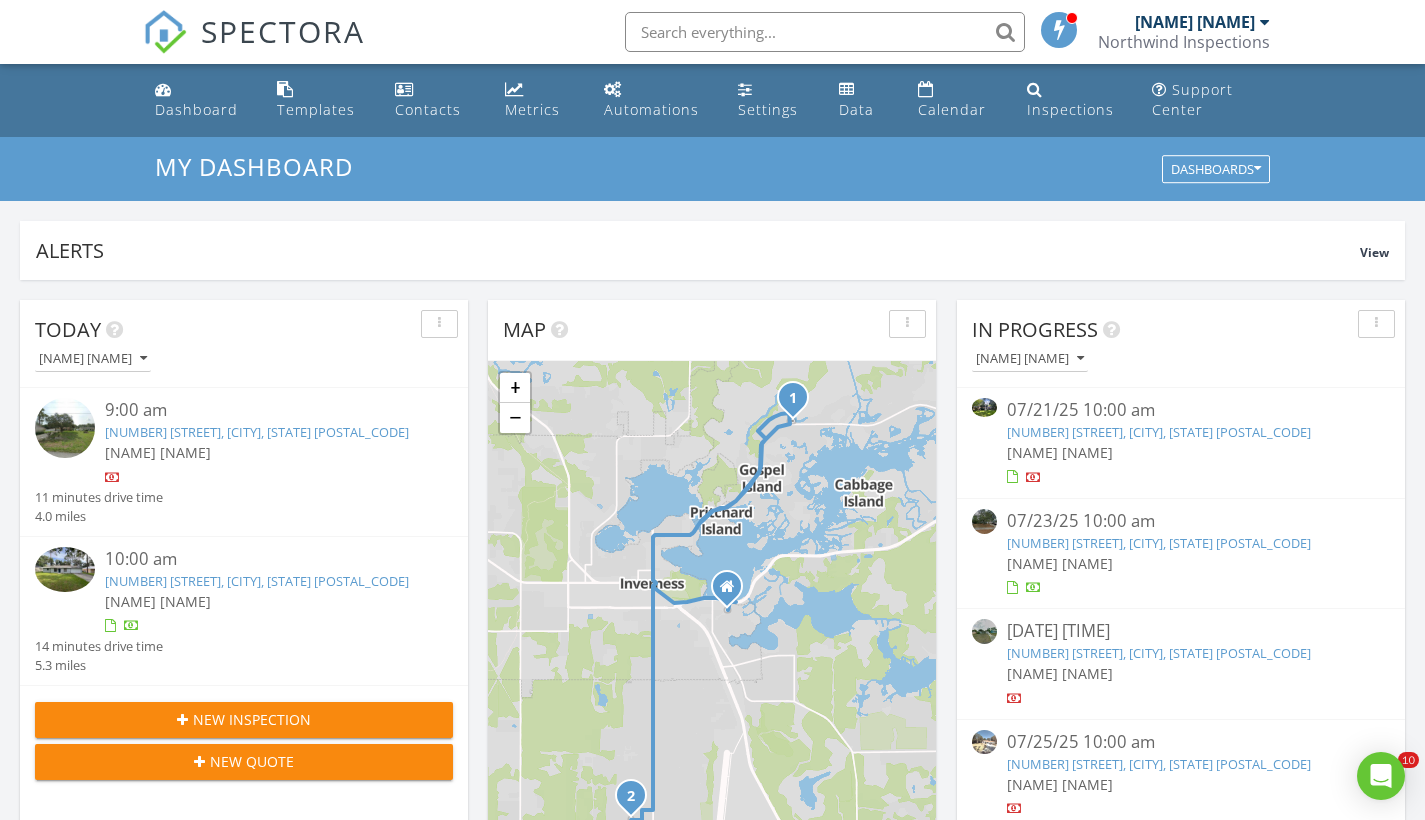click on "6065 E Marble Ln, Inverness, FL 34452" at bounding box center (257, 581) 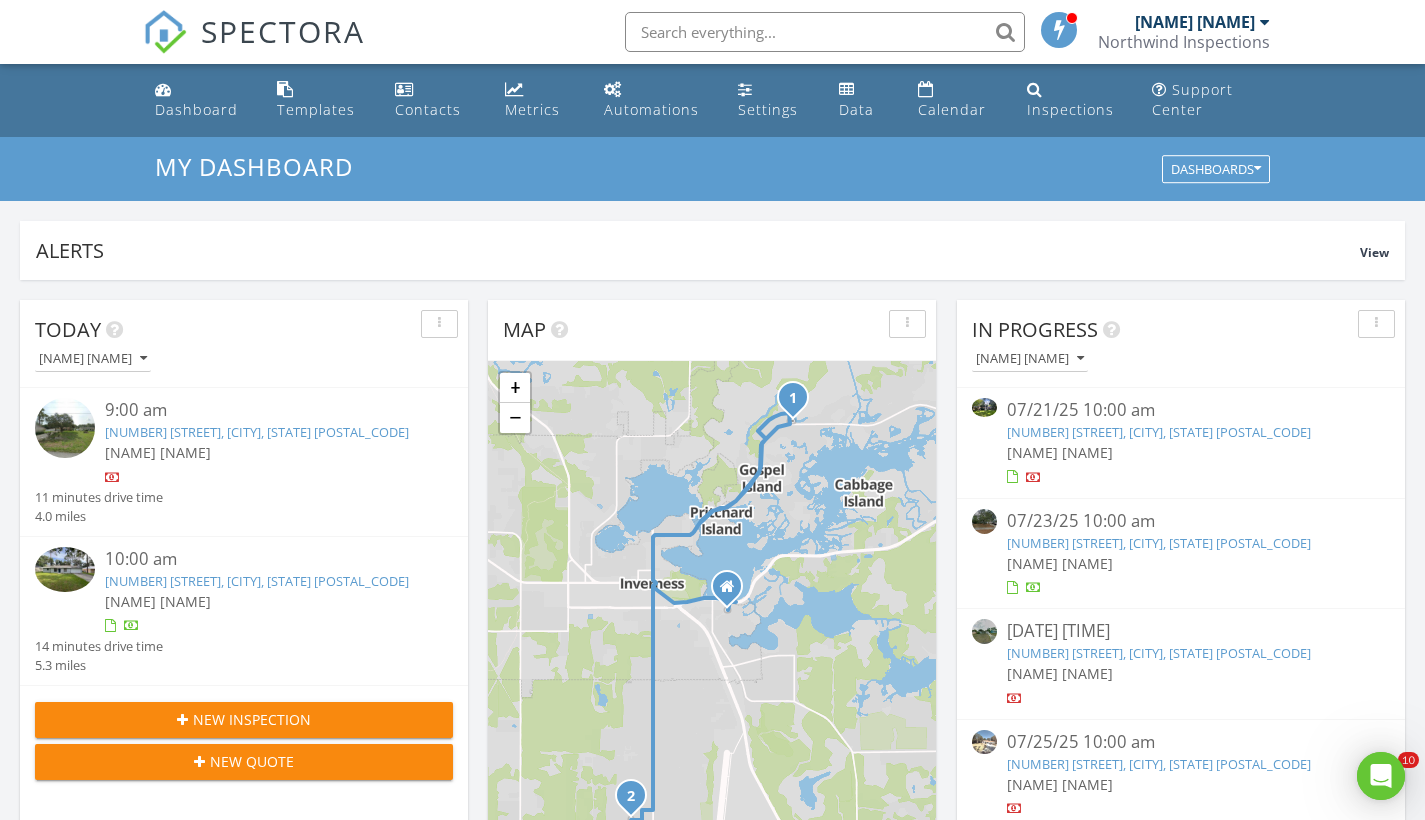 scroll, scrollTop: 0, scrollLeft: 0, axis: both 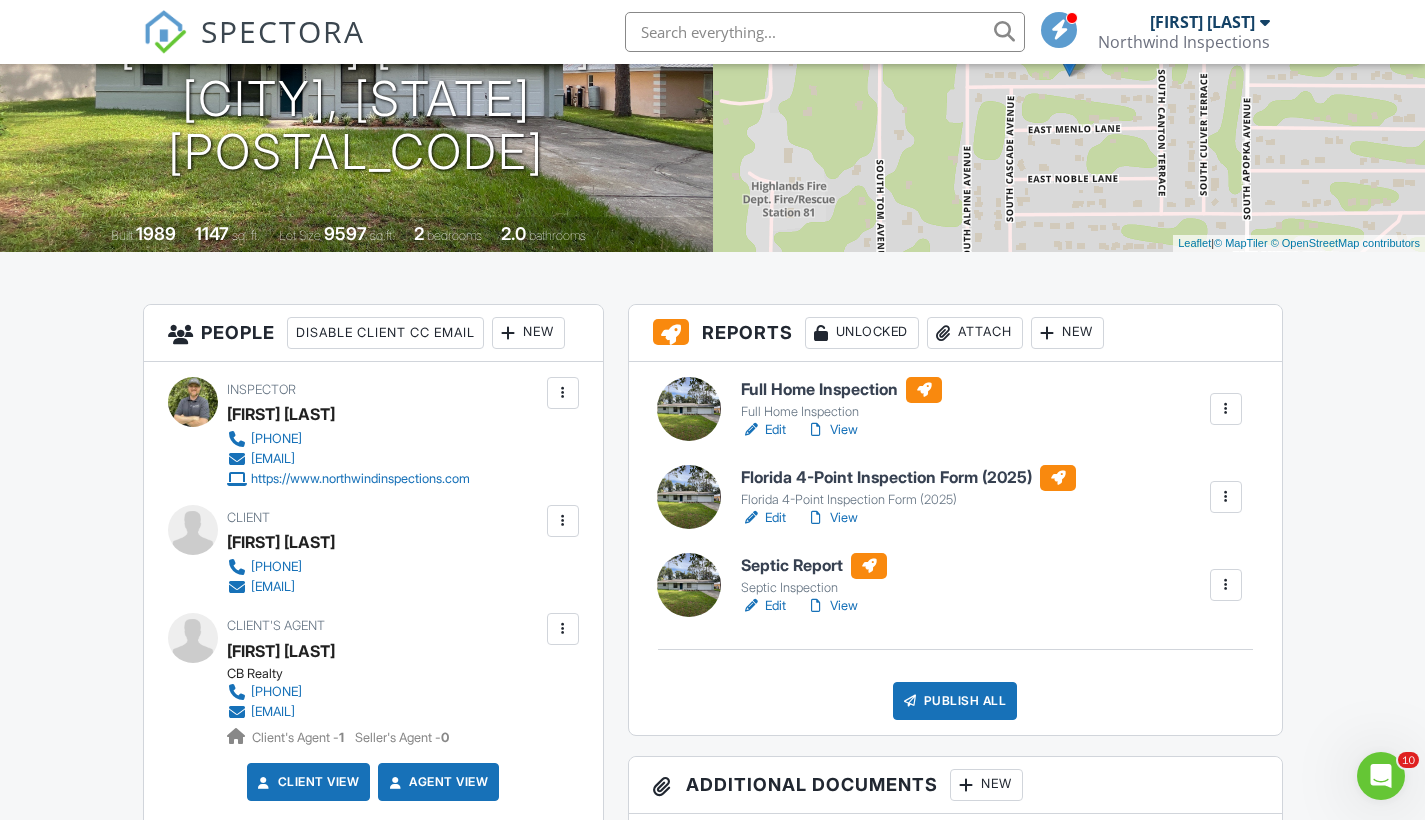 click at bounding box center (1226, 585) 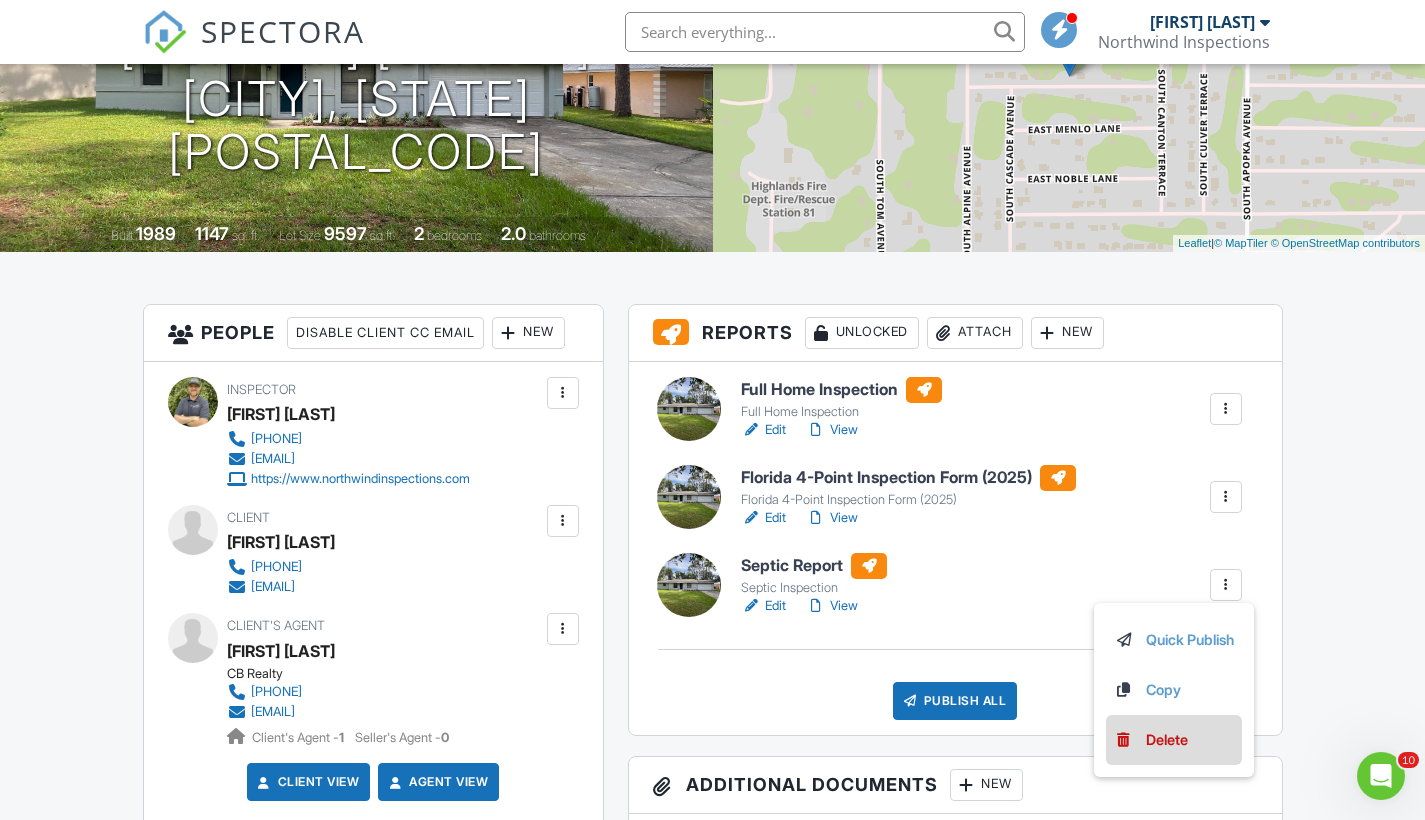 click on "Delete" at bounding box center [1167, 740] 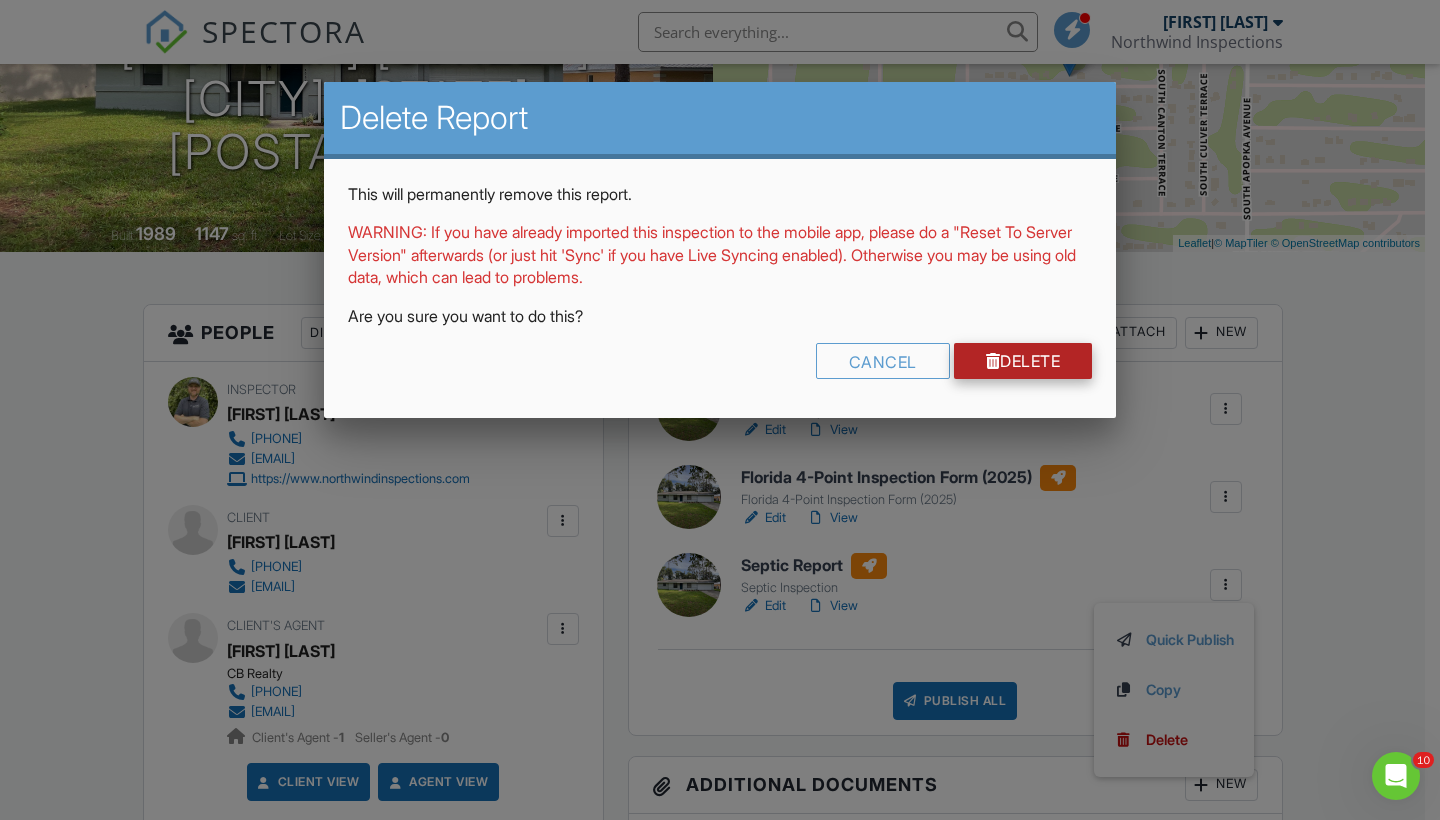 click on "Delete" at bounding box center [1023, 361] 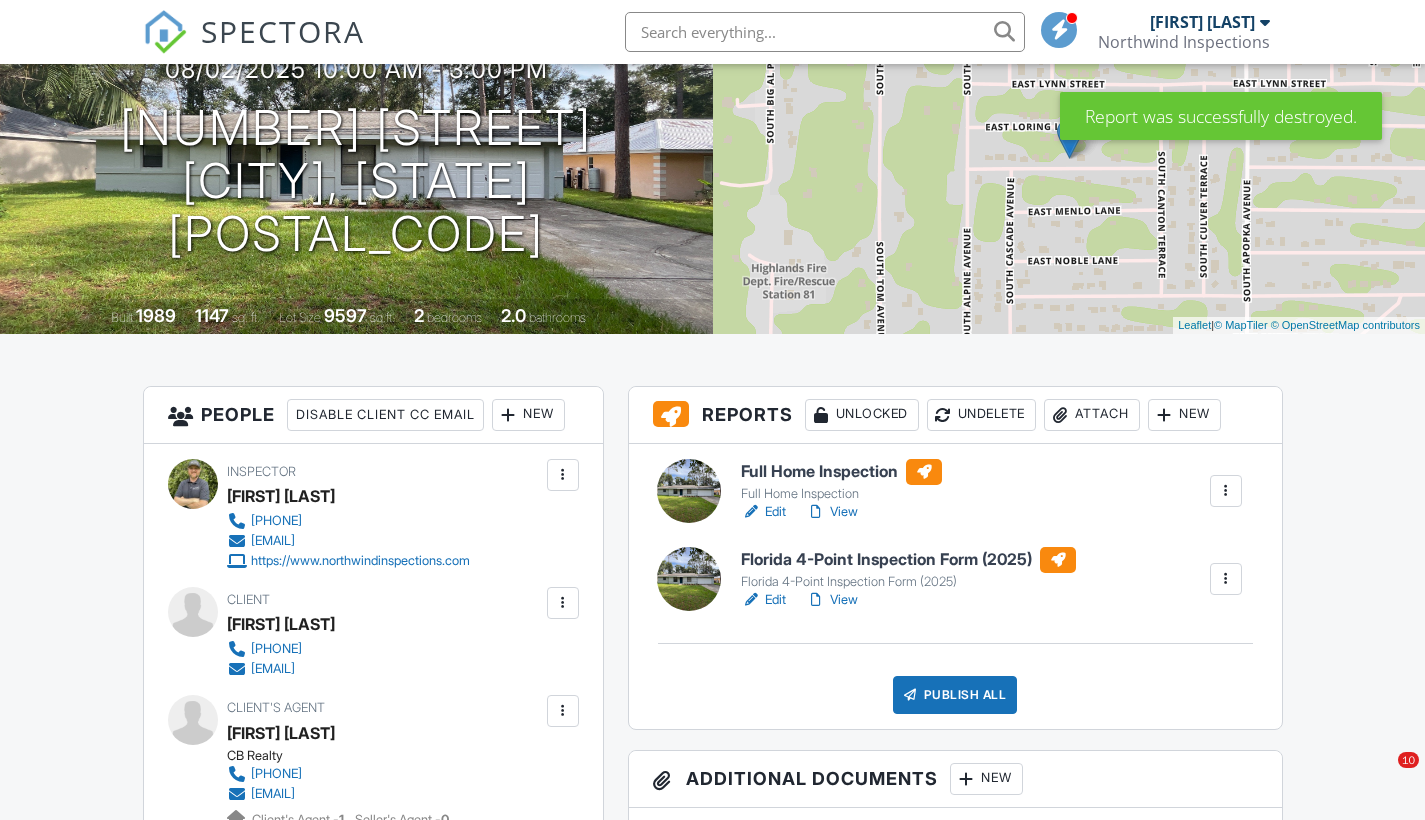 scroll, scrollTop: 221, scrollLeft: 0, axis: vertical 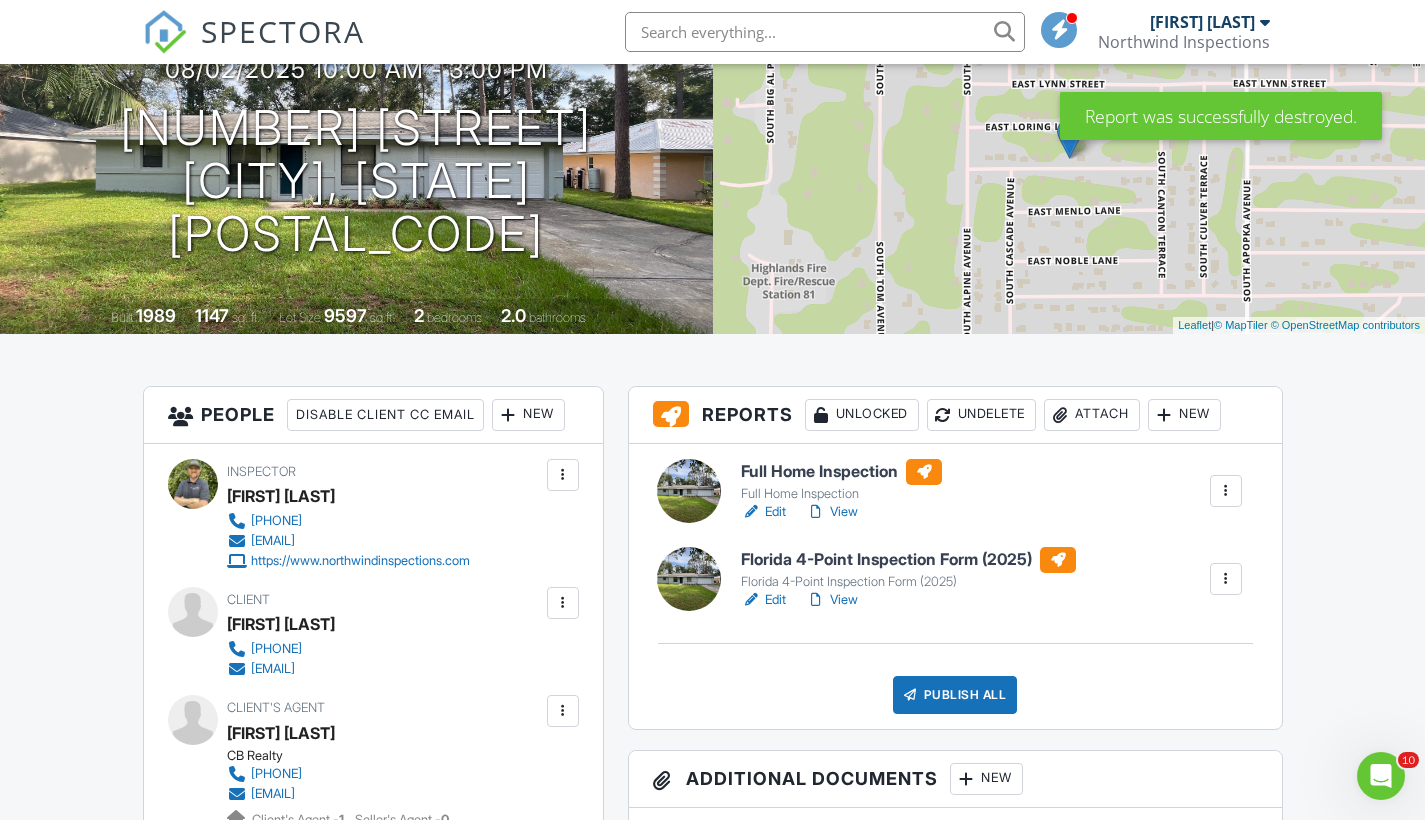 click on "Edit" at bounding box center [763, 512] 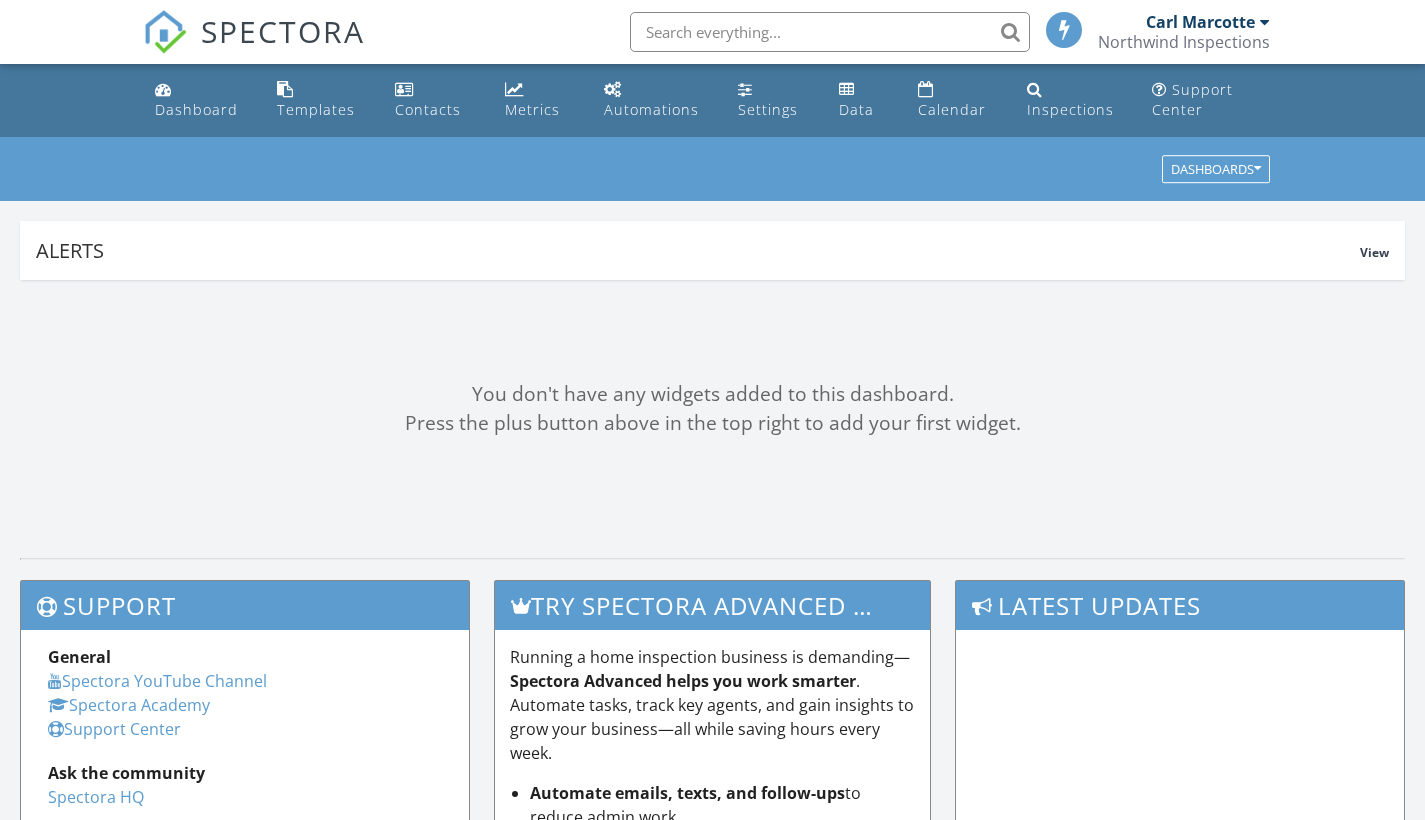 scroll, scrollTop: 0, scrollLeft: 0, axis: both 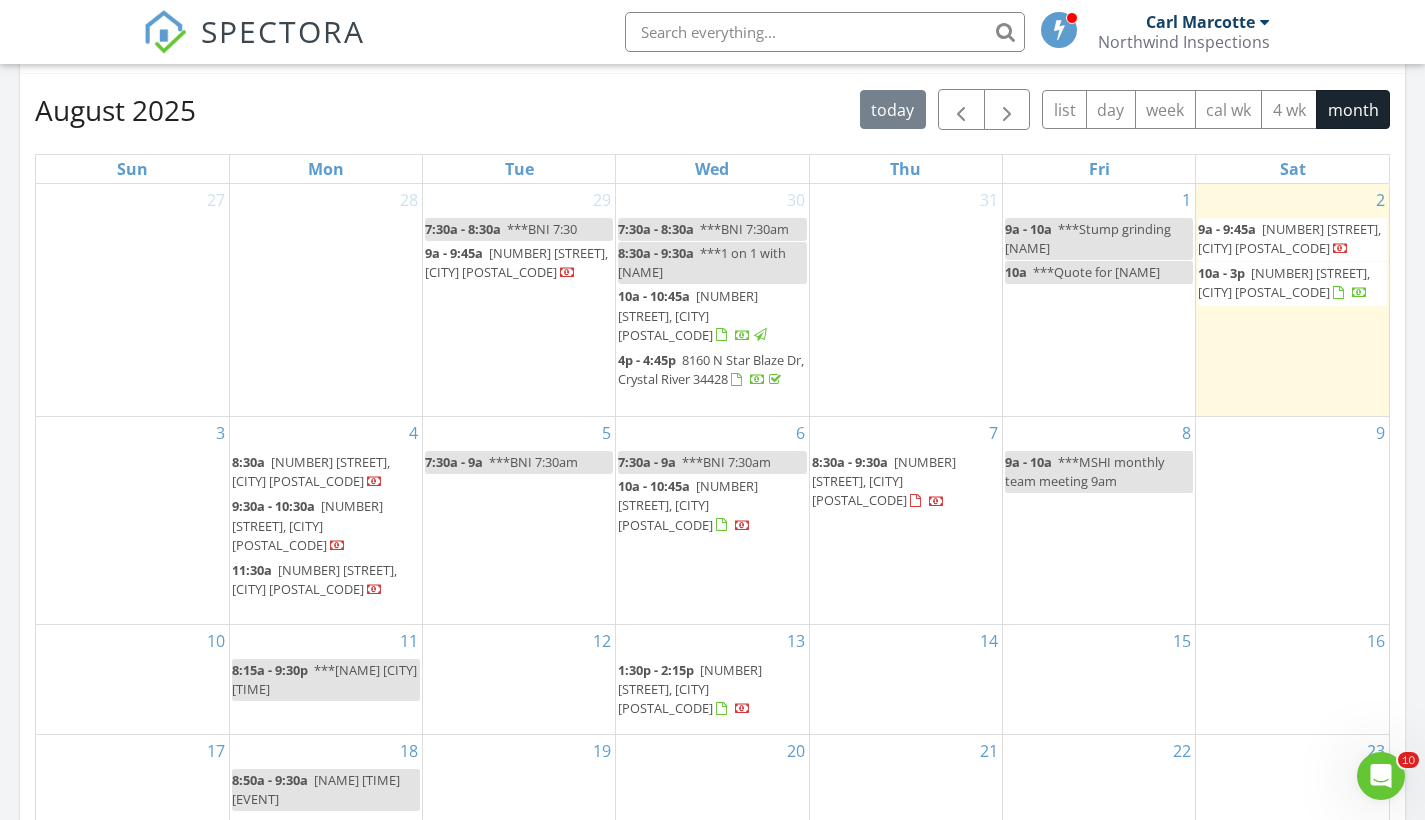 click on "[NUMBER] [STREET], [CITY] [POSTAL_CODE]" at bounding box center [1284, 282] 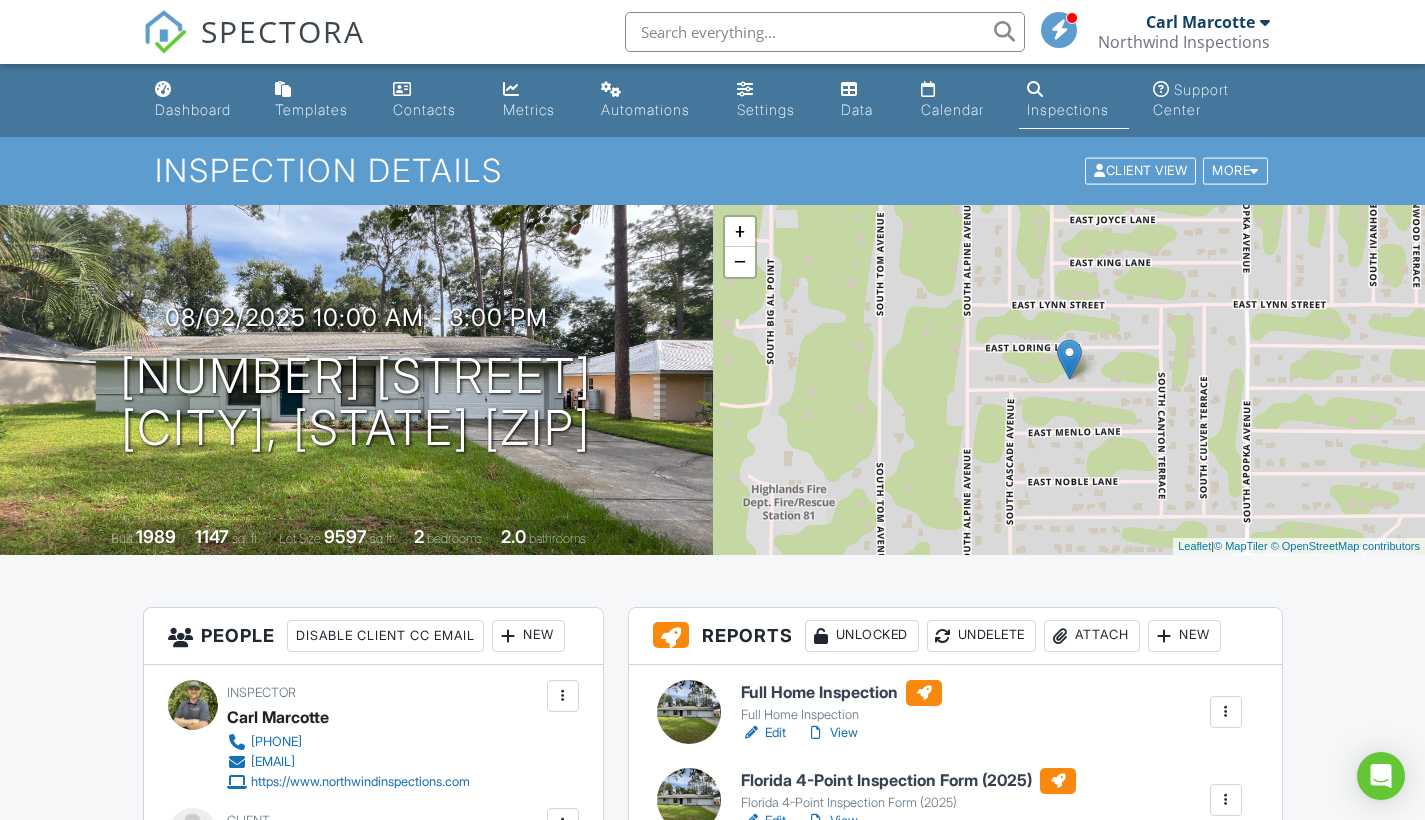 scroll, scrollTop: 0, scrollLeft: 0, axis: both 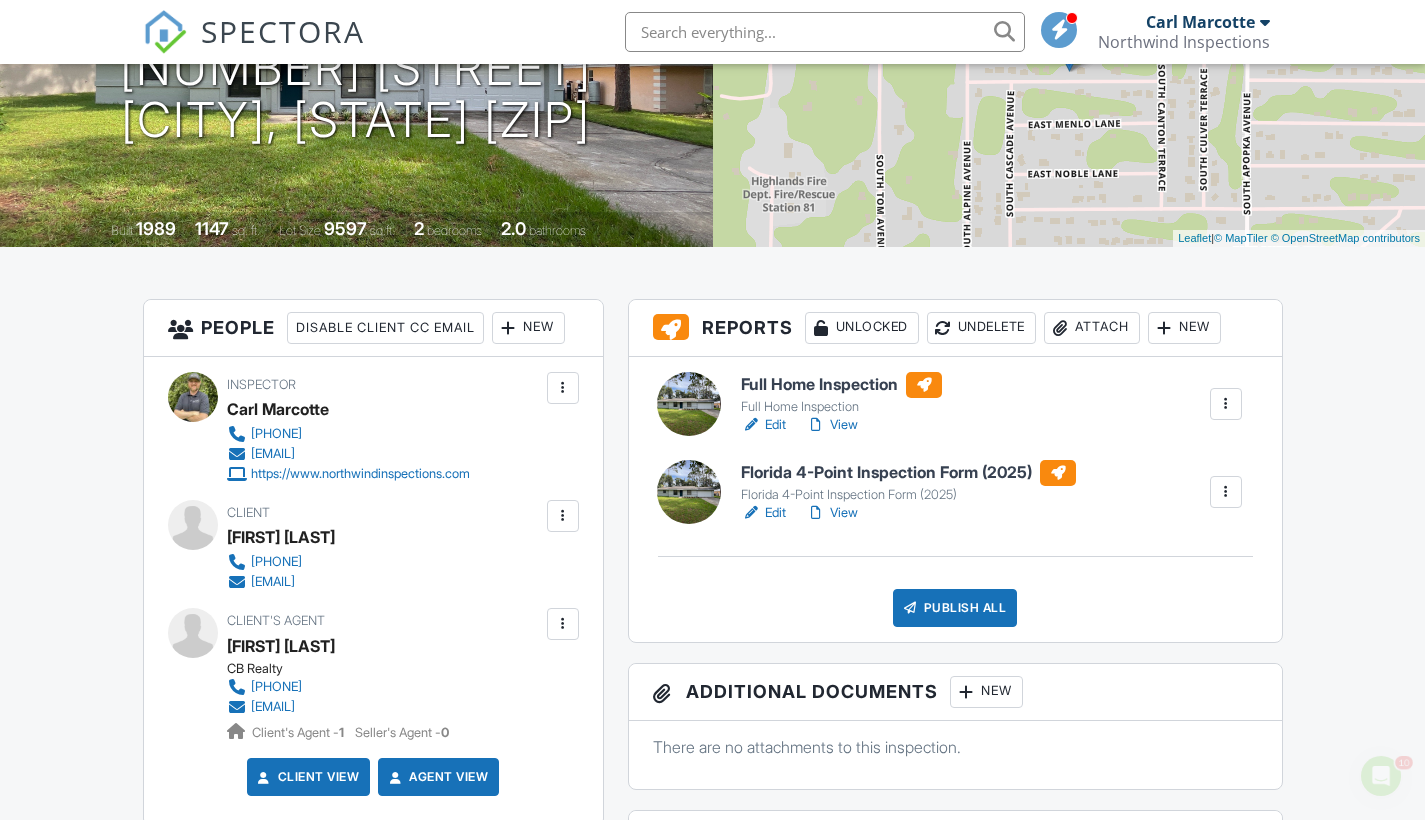 click on "Edit" at bounding box center (763, 425) 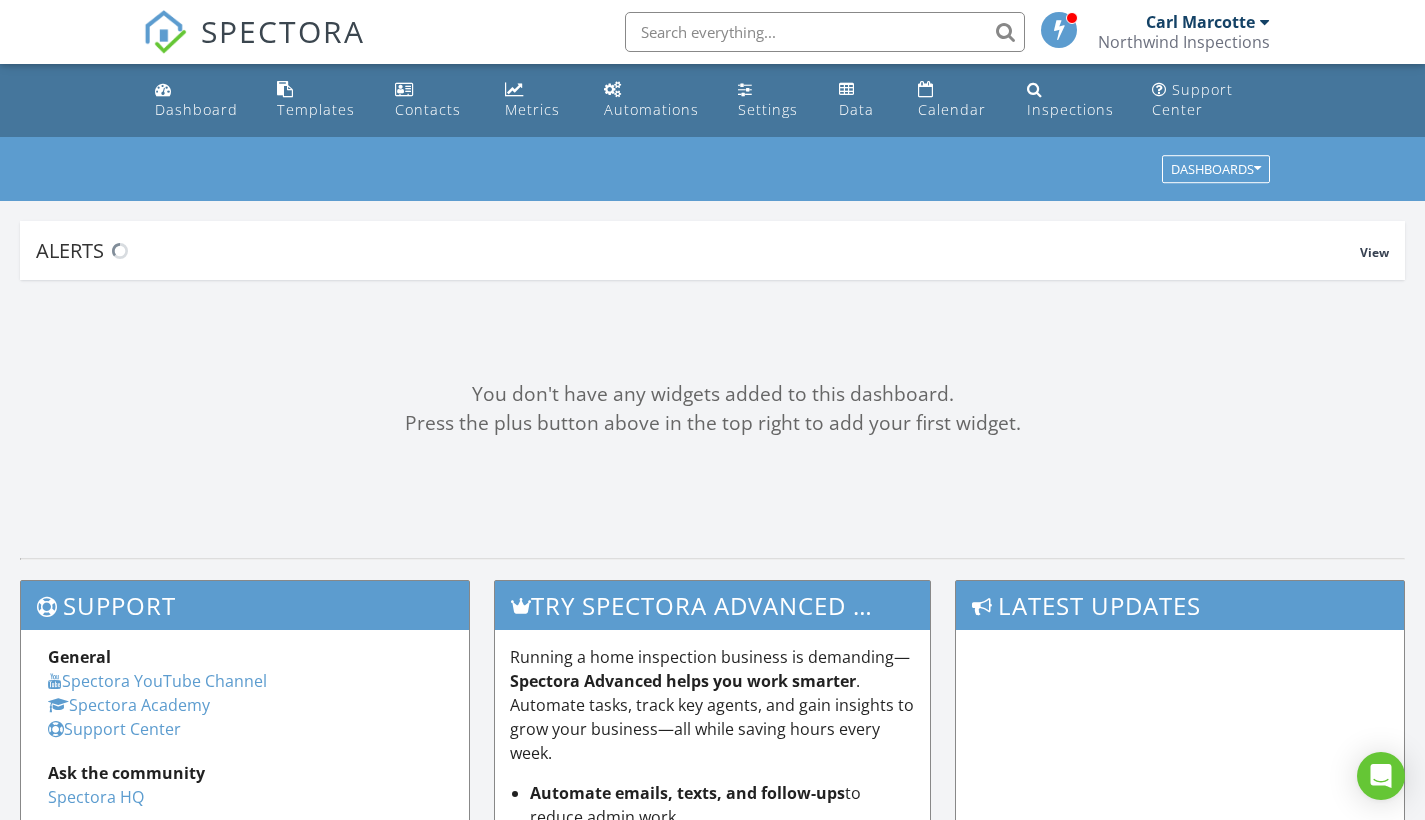 scroll, scrollTop: 0, scrollLeft: 0, axis: both 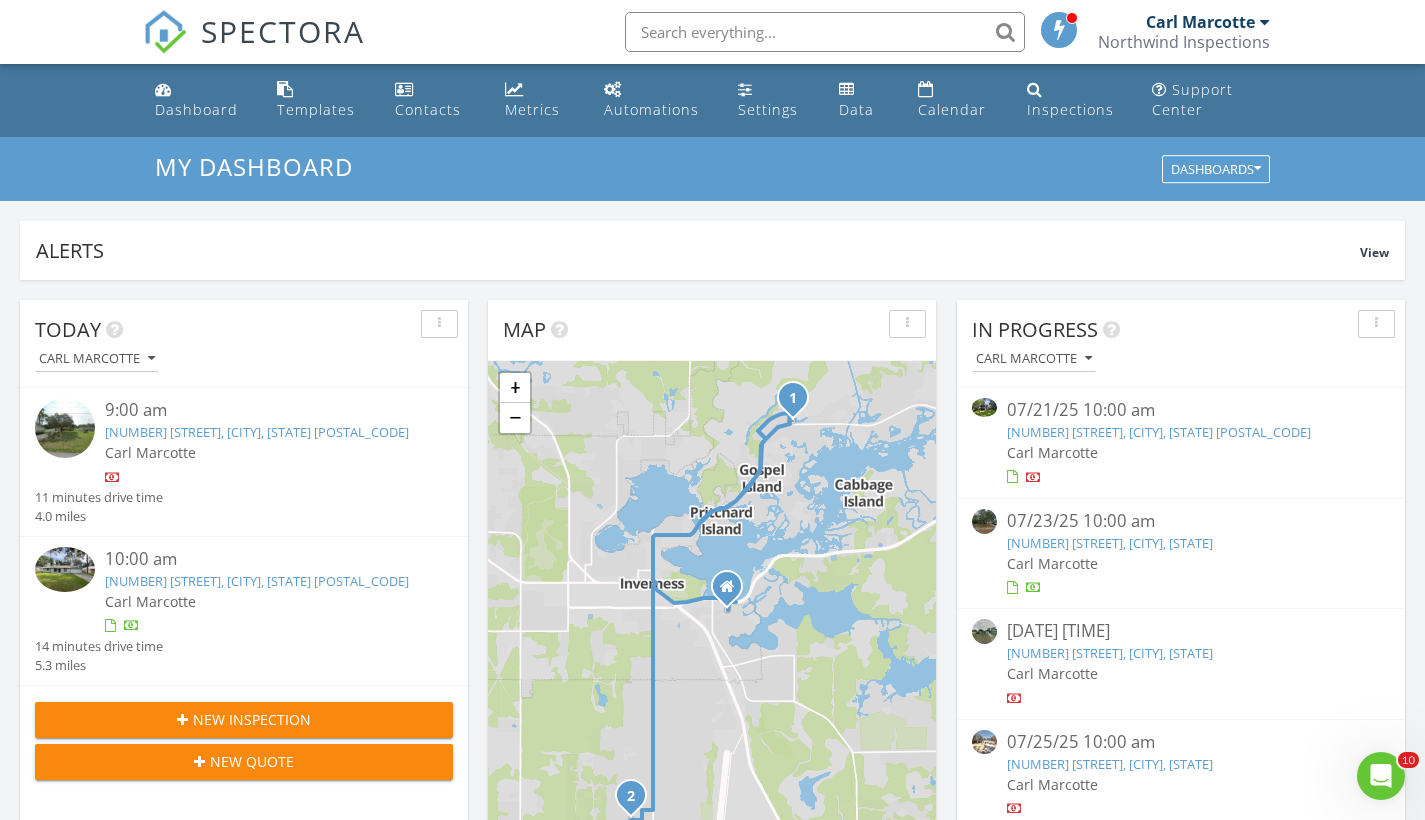click on "[NUMBER] [STREET], [CITY], [STATE] [POSTAL_CODE]" at bounding box center [257, 581] 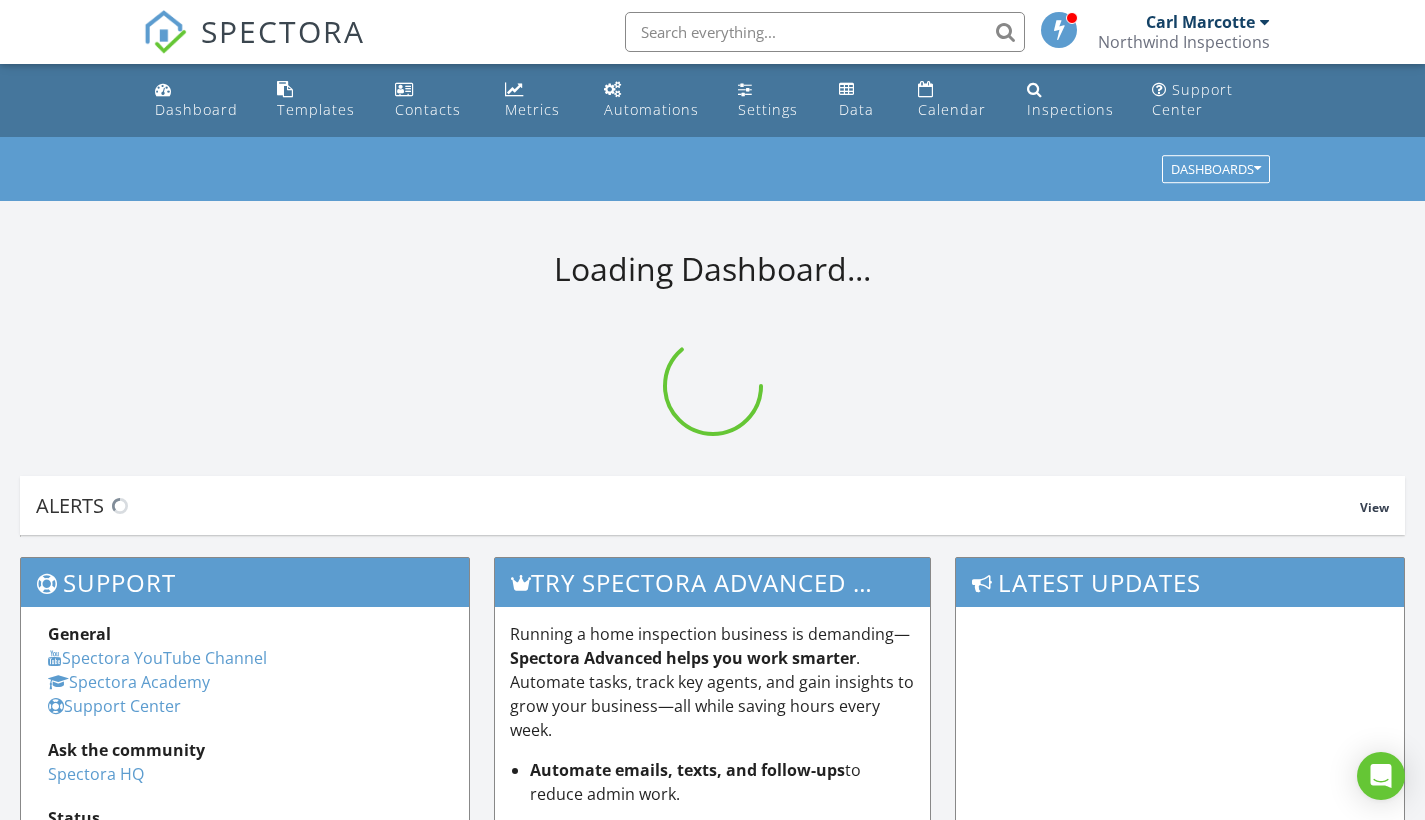 scroll, scrollTop: 0, scrollLeft: 0, axis: both 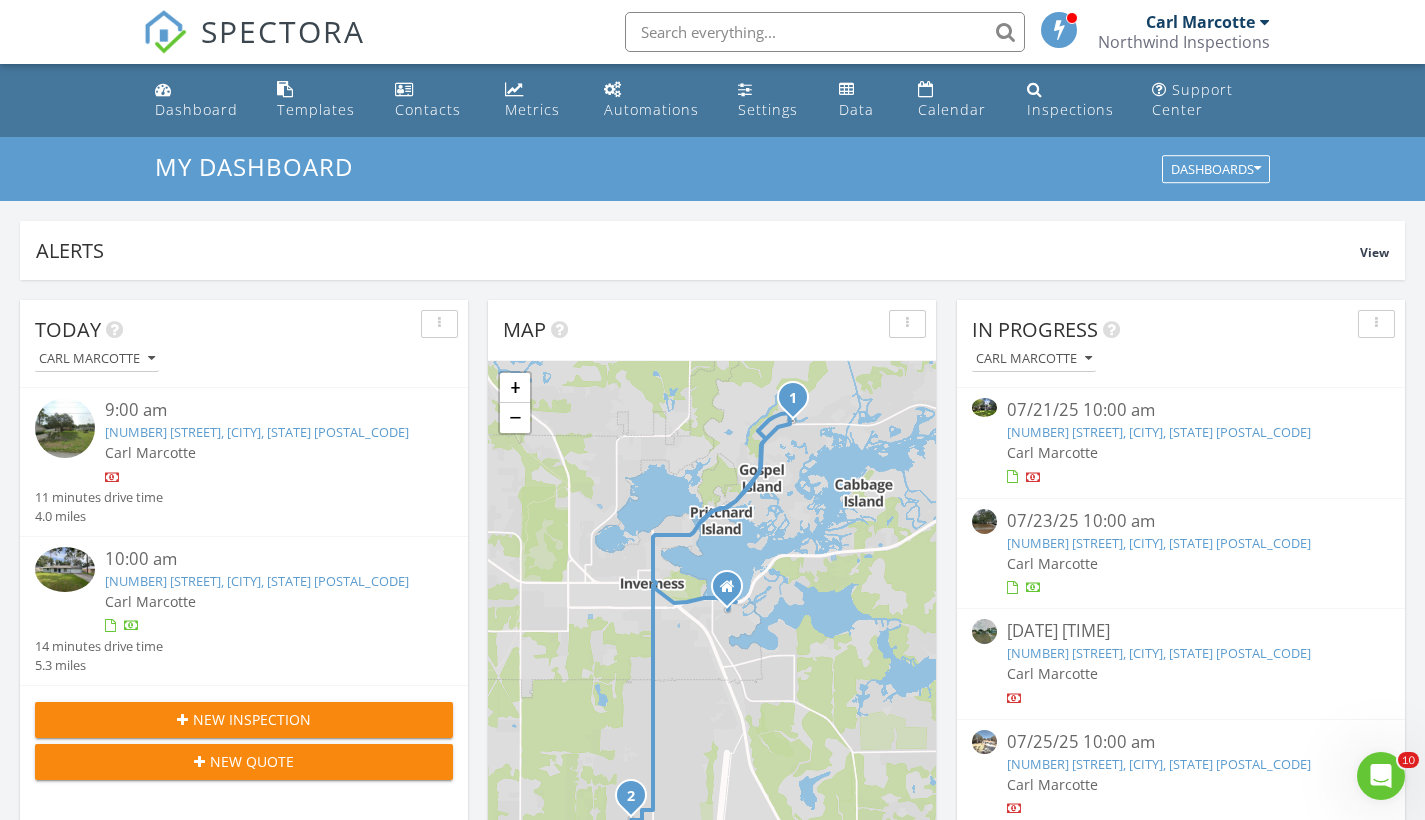 click on "[NUMBER] [STREET], [CITY], [STATE] [POSTAL_CODE]" at bounding box center [257, 581] 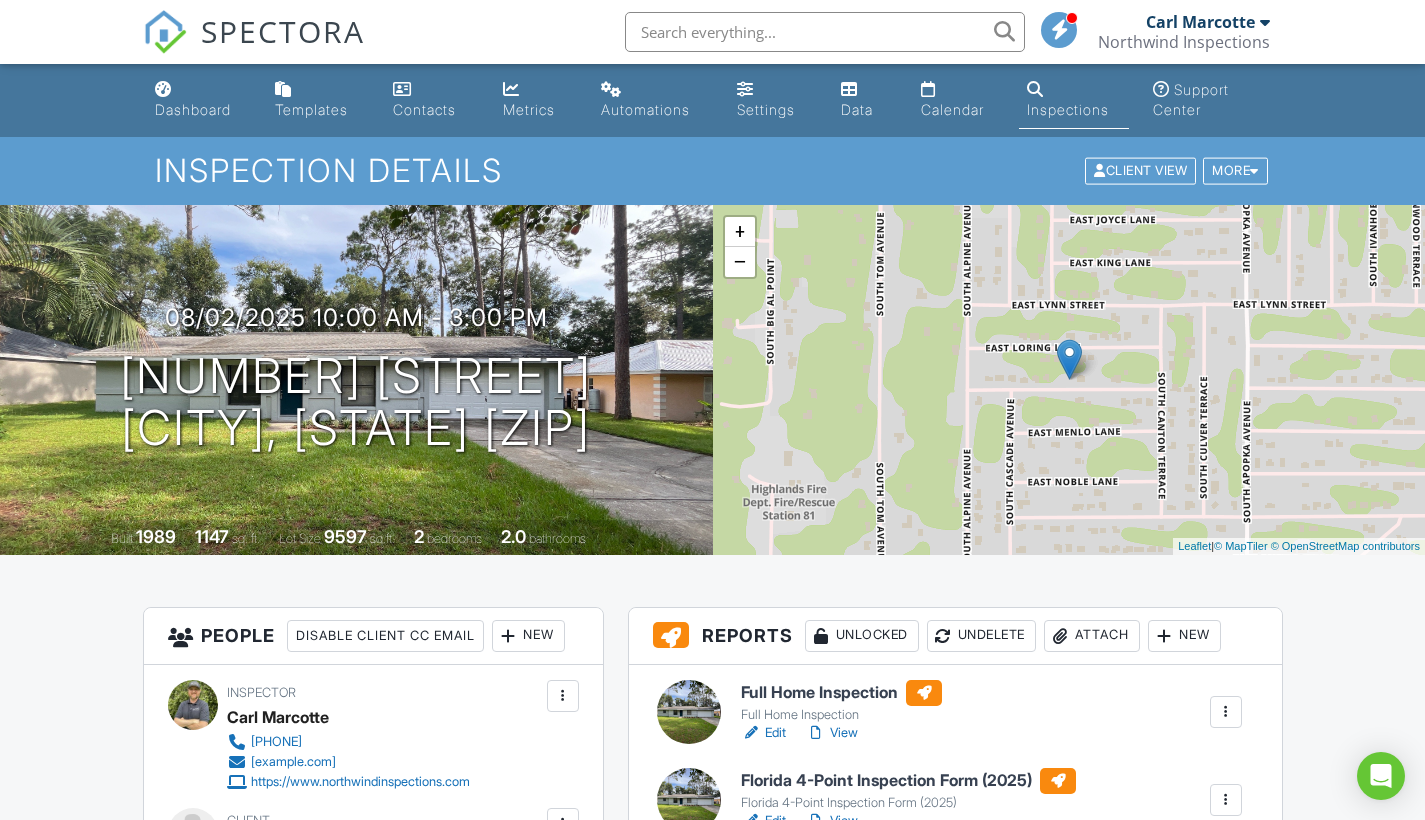 scroll, scrollTop: 0, scrollLeft: 0, axis: both 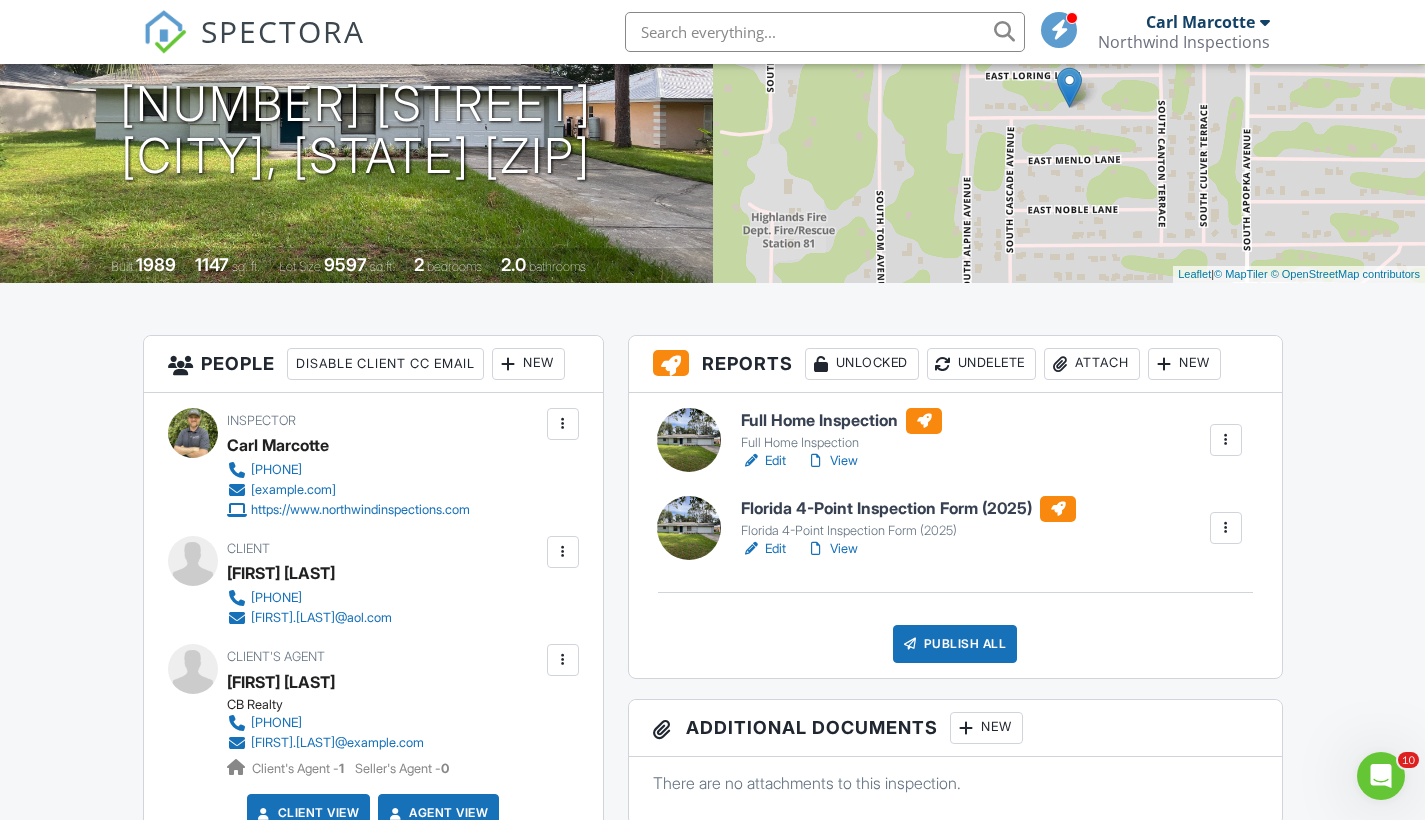 click on "Edit" at bounding box center (763, 461) 